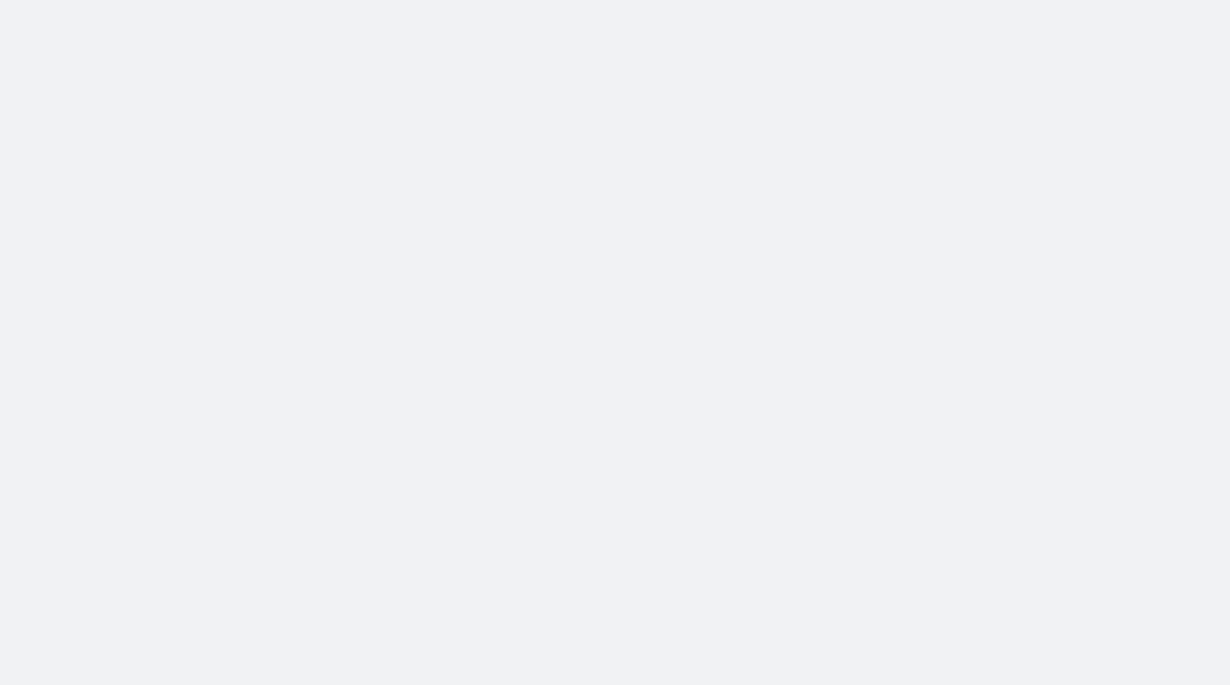 scroll, scrollTop: 0, scrollLeft: 0, axis: both 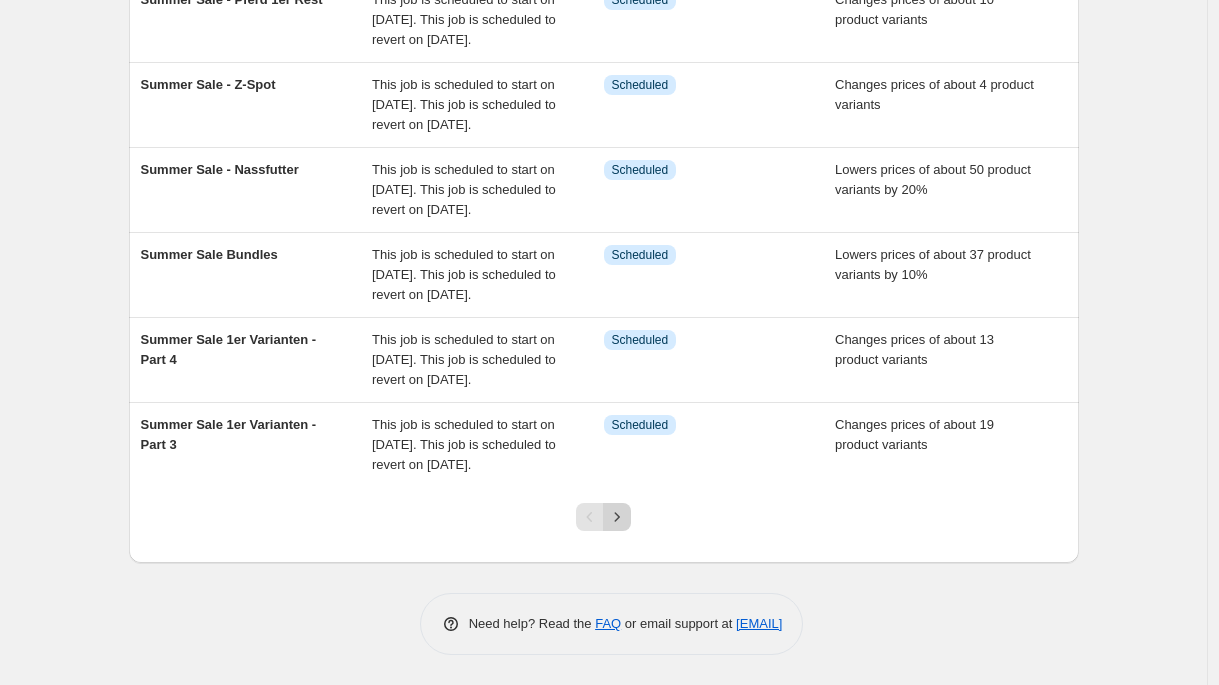 click 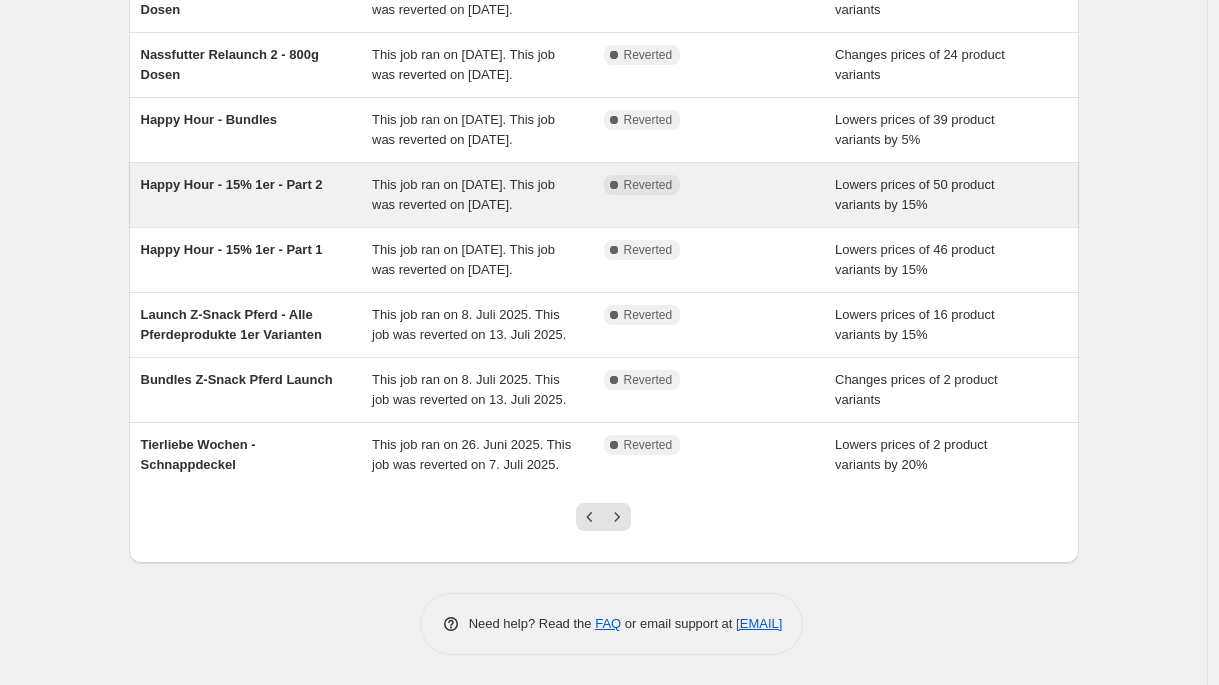 scroll, scrollTop: 585, scrollLeft: 0, axis: vertical 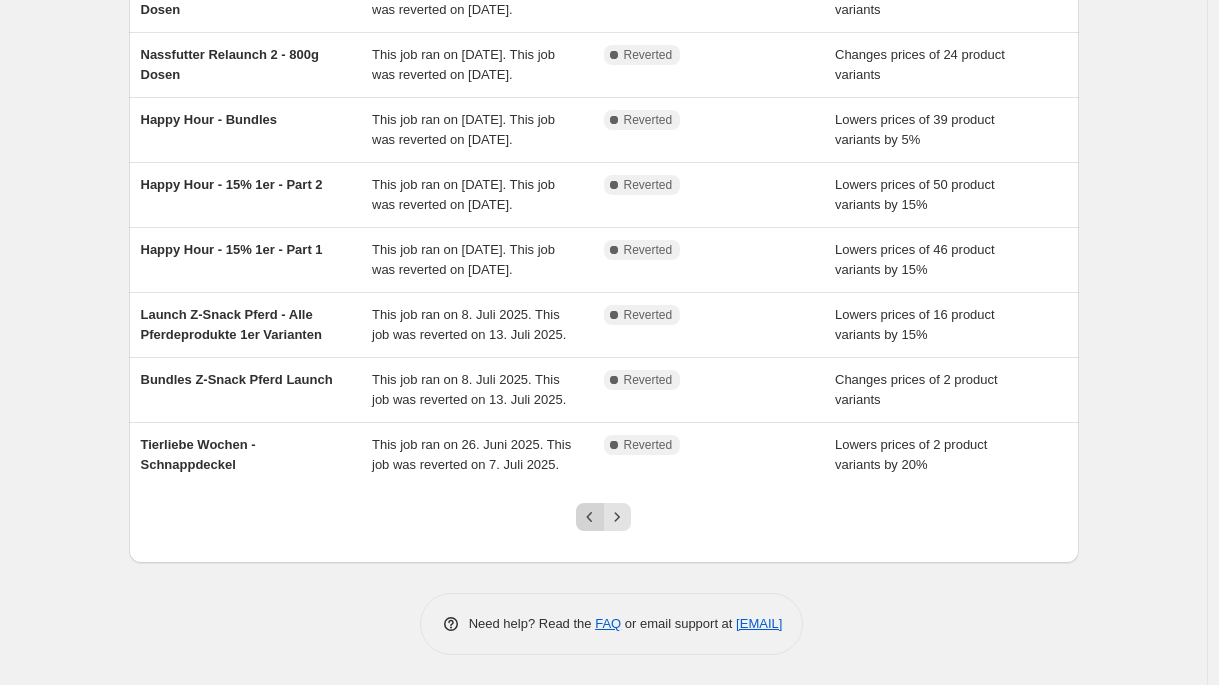 click 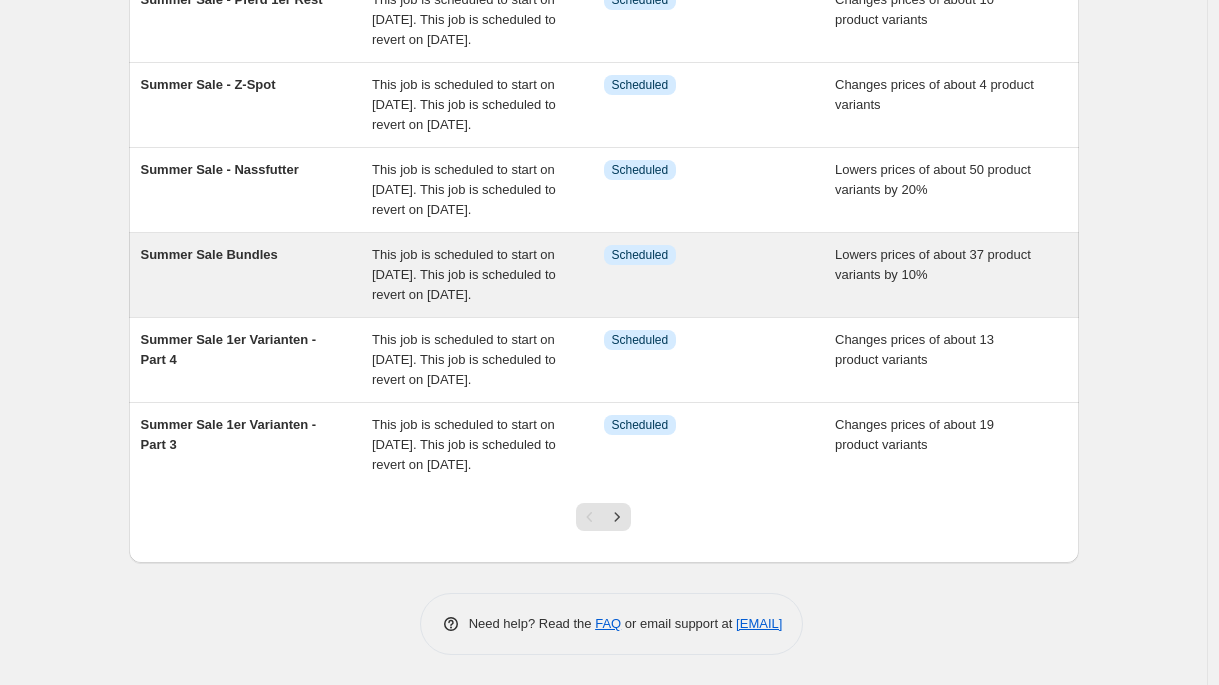 scroll, scrollTop: 572, scrollLeft: 0, axis: vertical 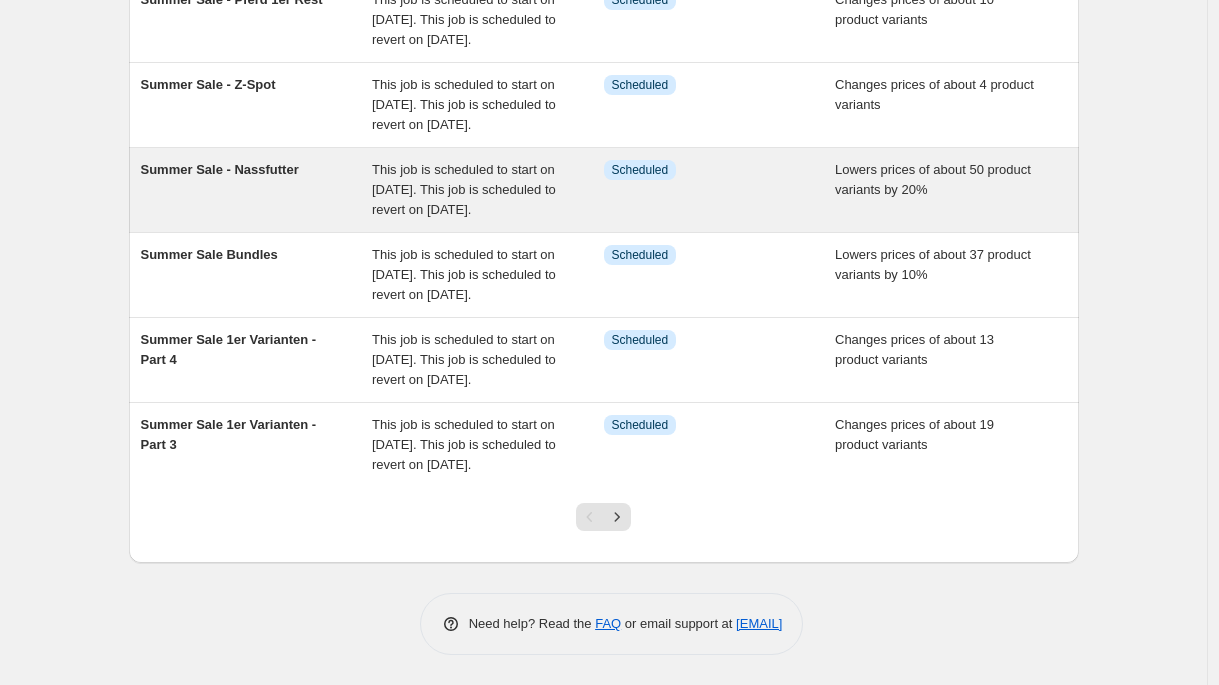 click on "Summer Sale - Nassfutter" at bounding box center [257, 190] 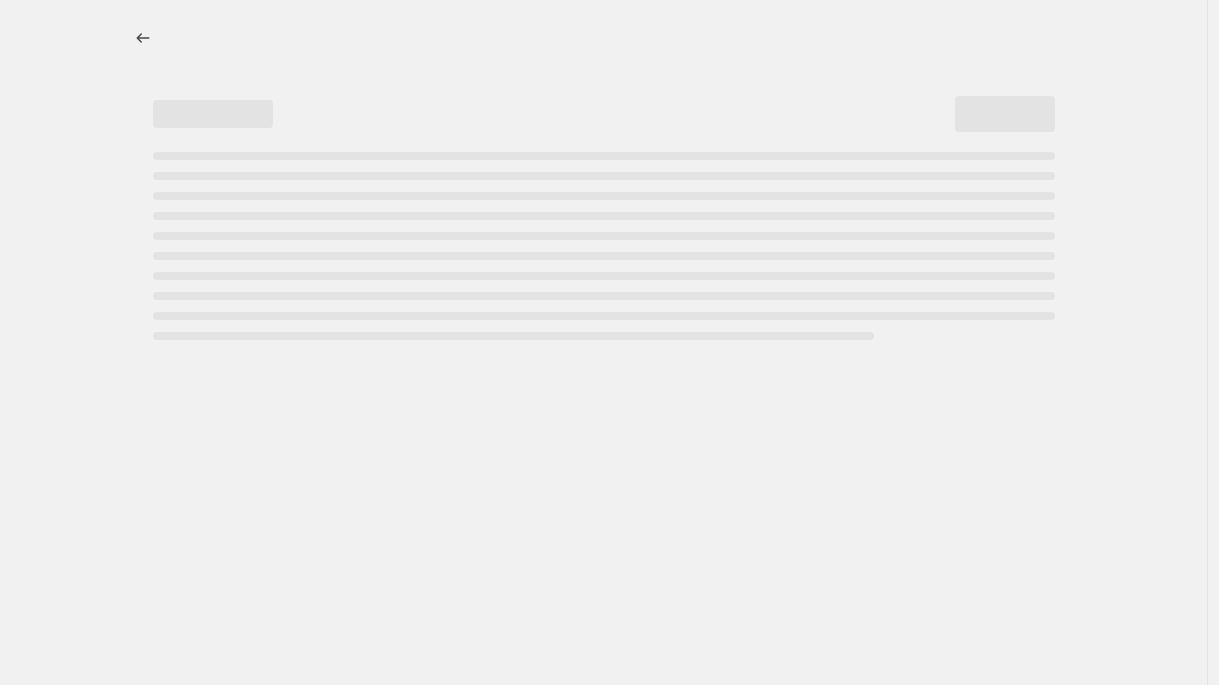 select on "percentage" 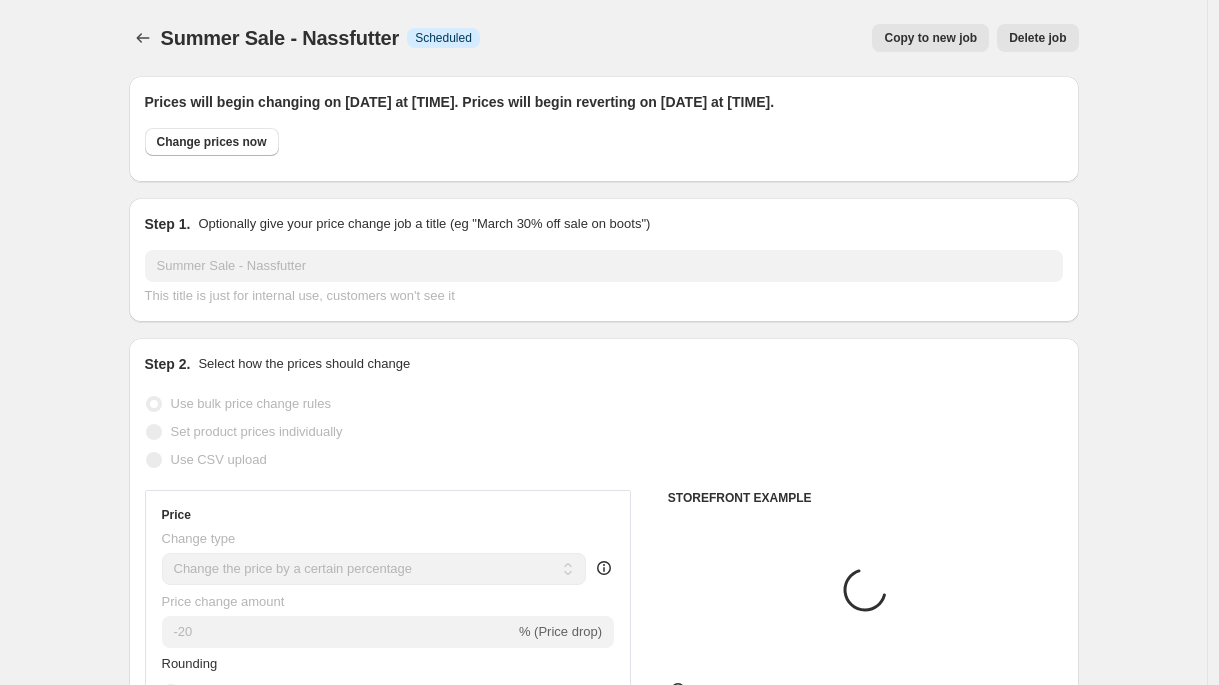 select on "product" 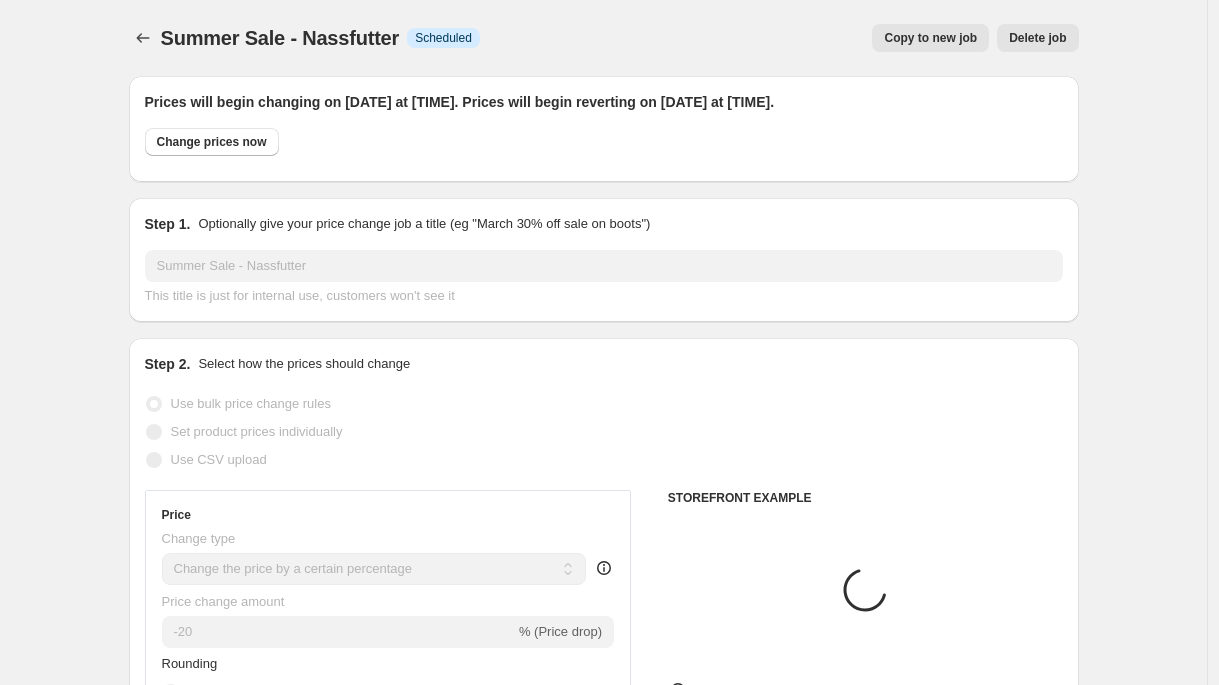 select on "product" 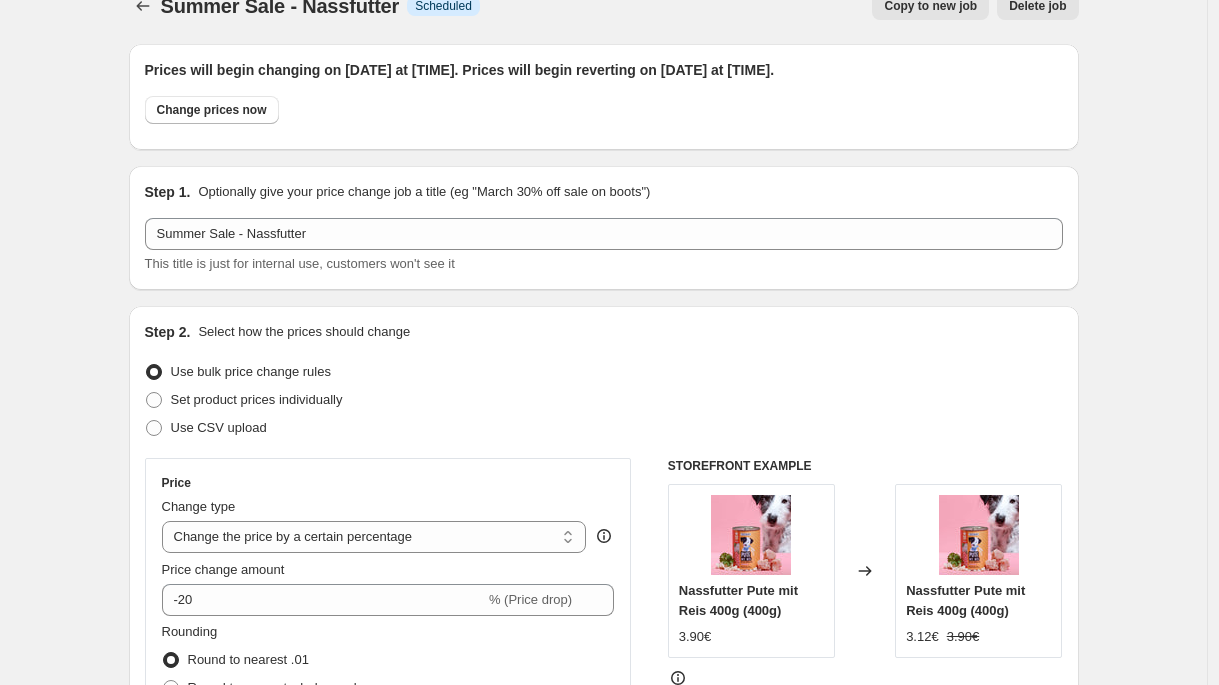 scroll, scrollTop: 0, scrollLeft: 0, axis: both 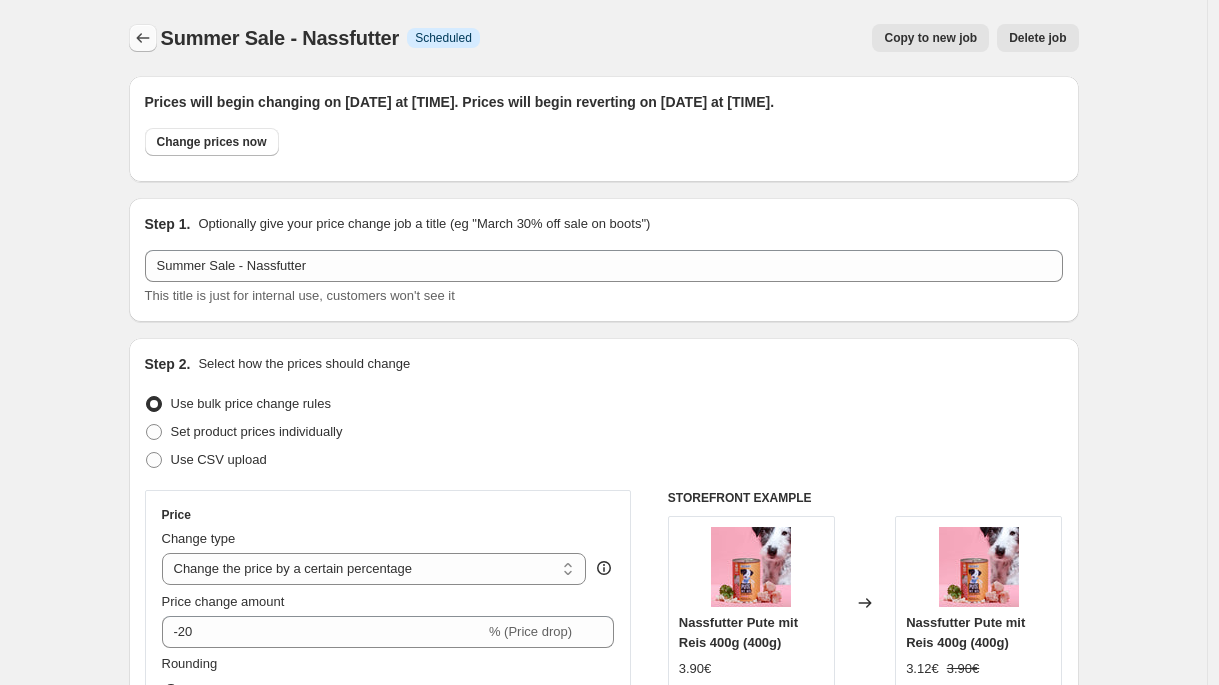 click 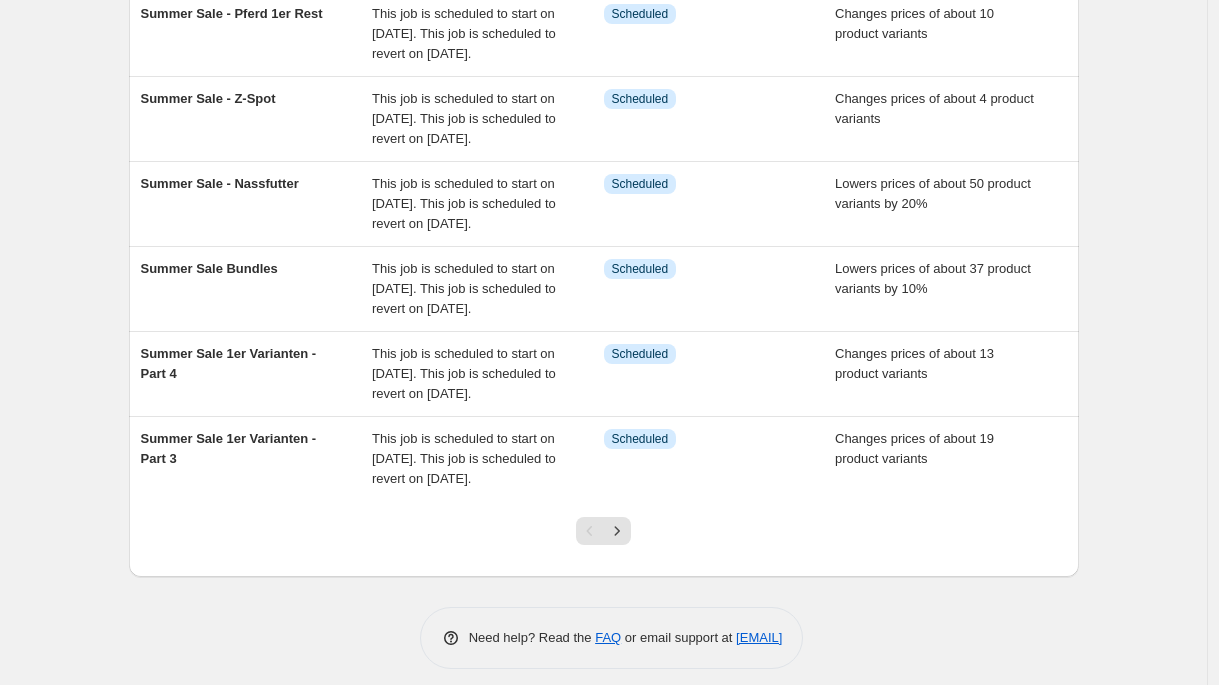scroll, scrollTop: 449, scrollLeft: 0, axis: vertical 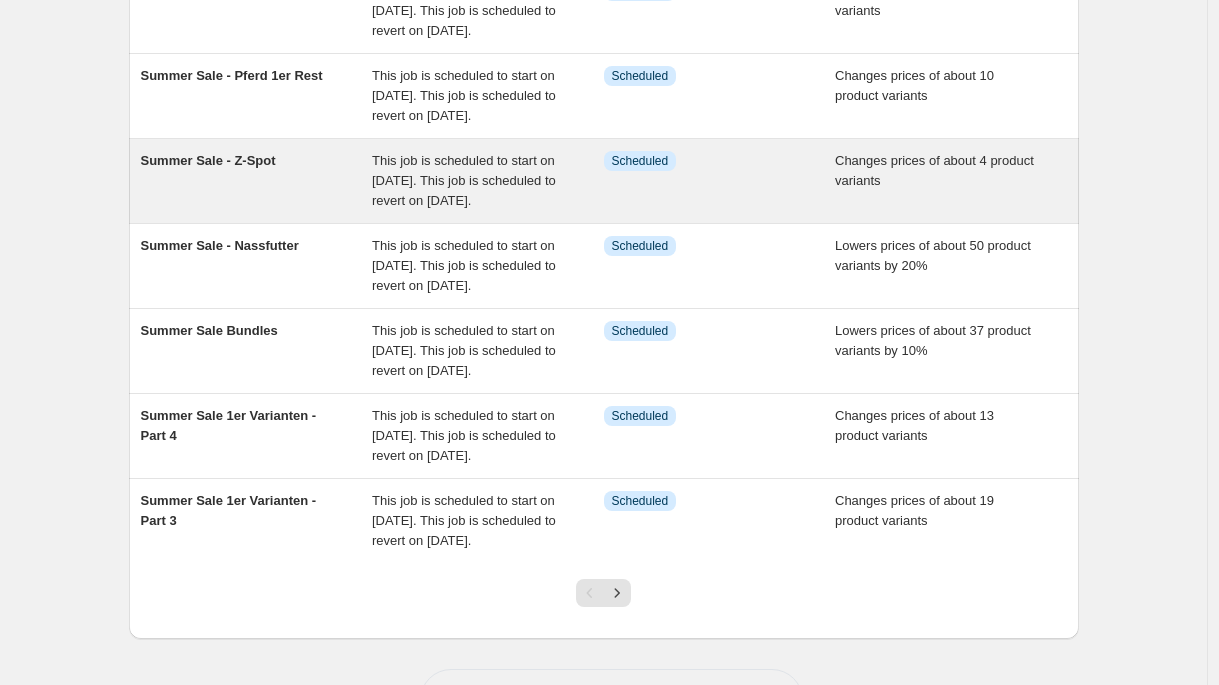 click on "Summer Sale - Z-Spot" at bounding box center (257, 181) 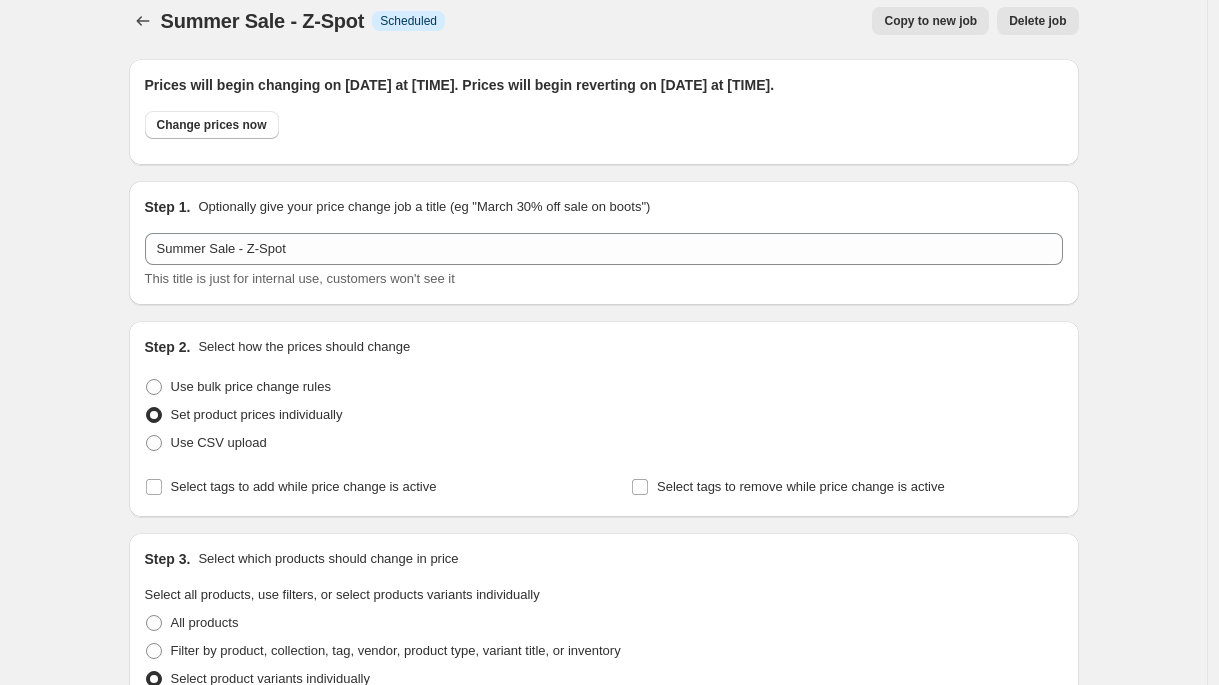 scroll, scrollTop: 0, scrollLeft: 0, axis: both 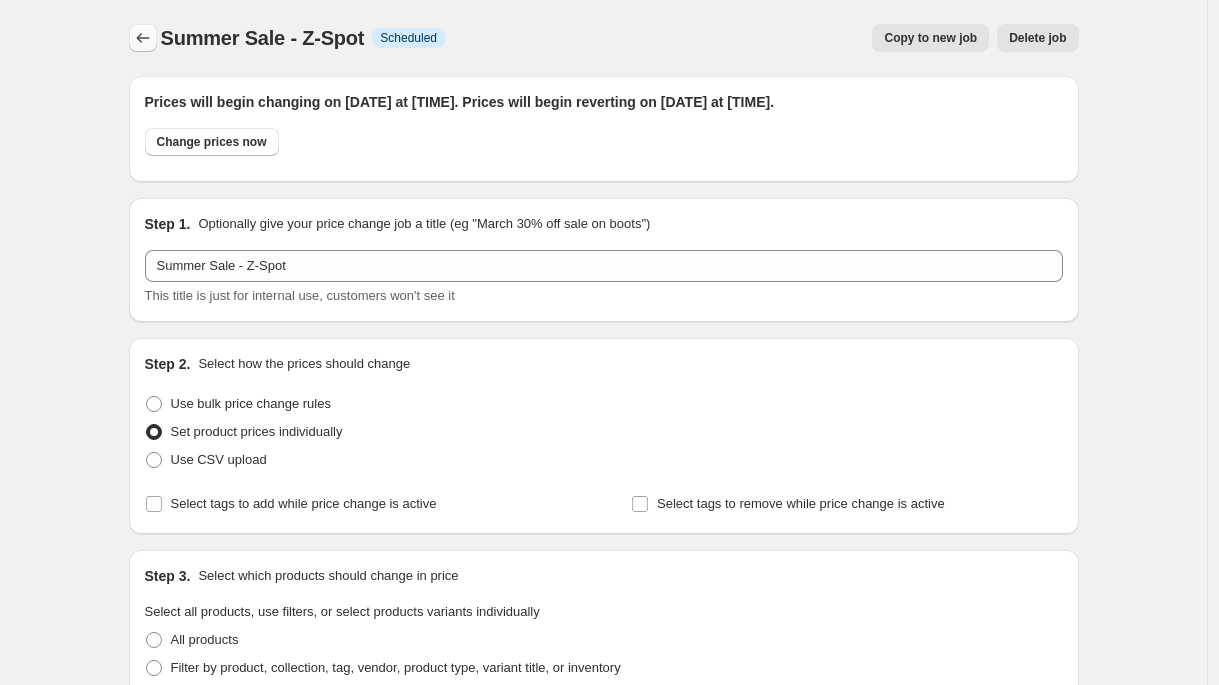 click 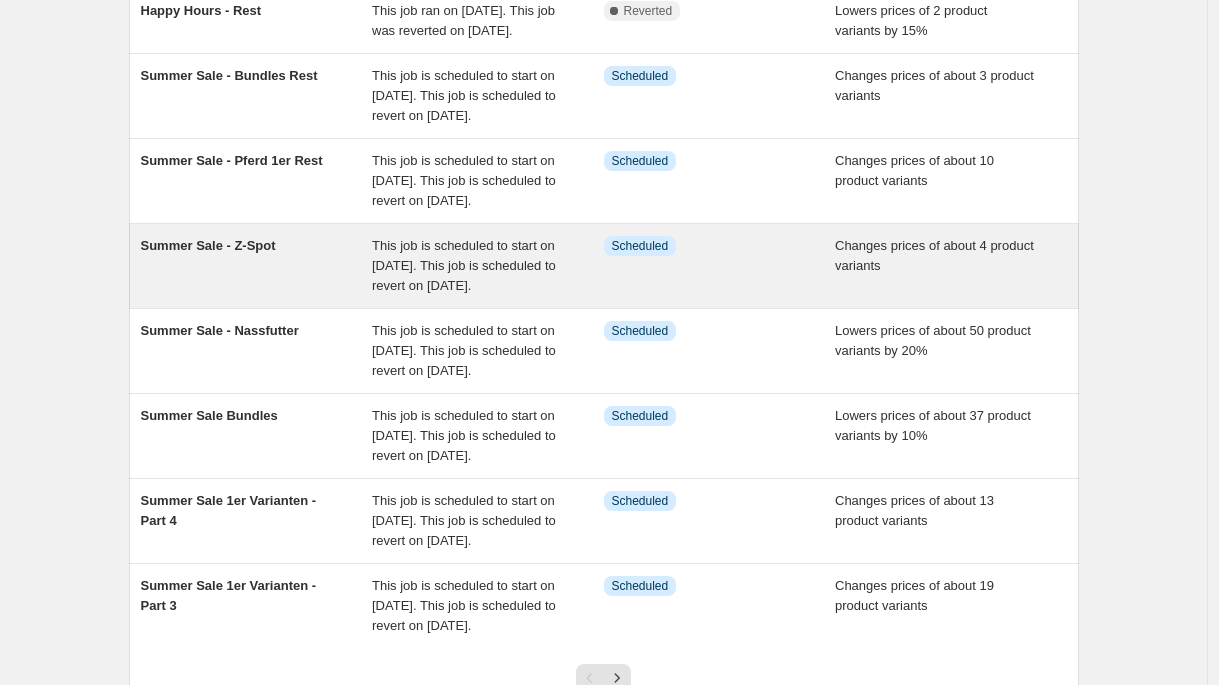 scroll, scrollTop: 349, scrollLeft: 0, axis: vertical 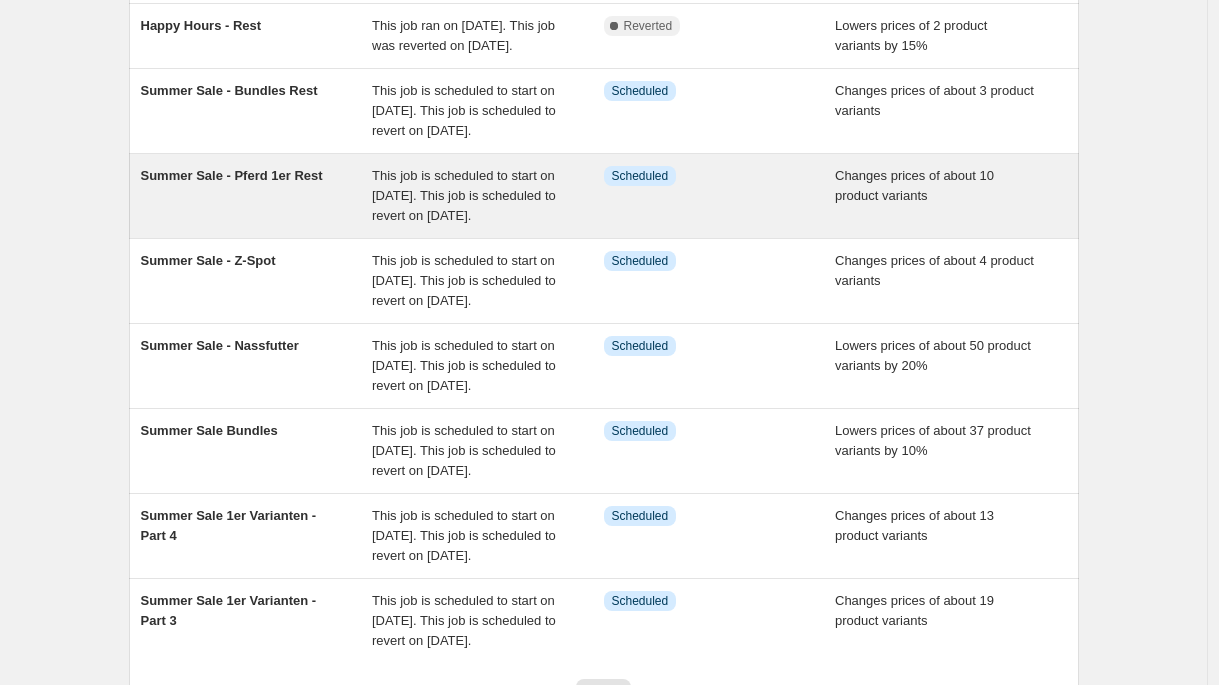 click on "Summer Sale - Pferd 1er Rest" at bounding box center (257, 196) 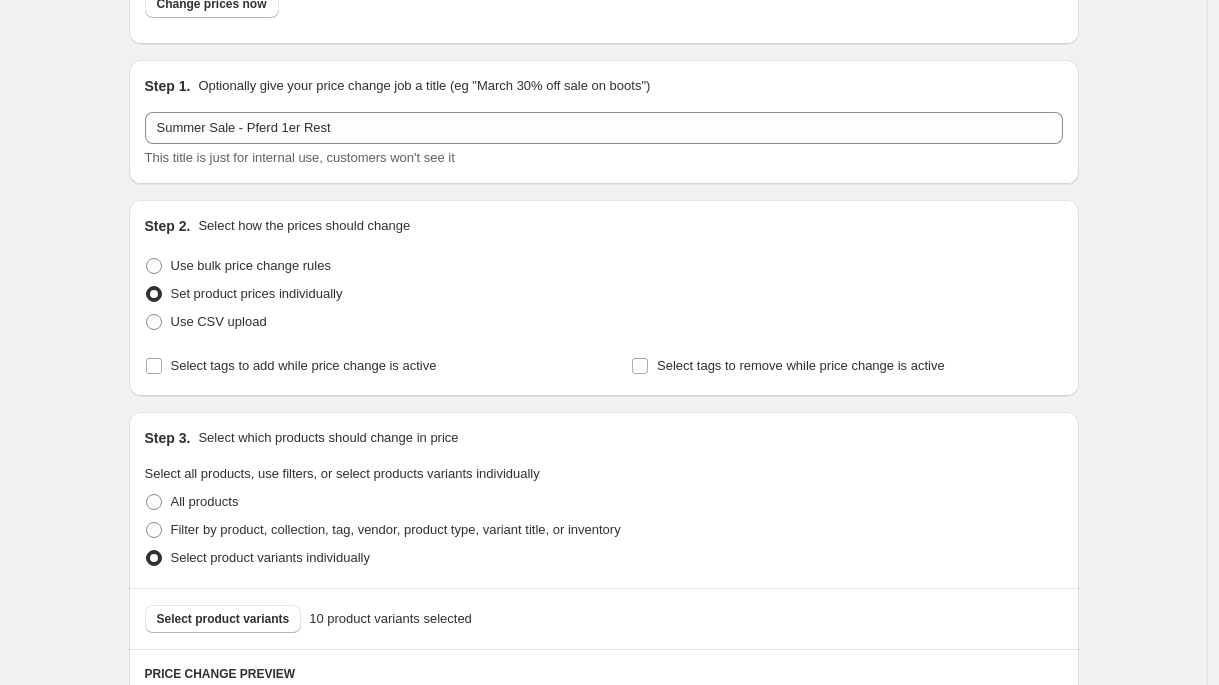 scroll, scrollTop: 0, scrollLeft: 0, axis: both 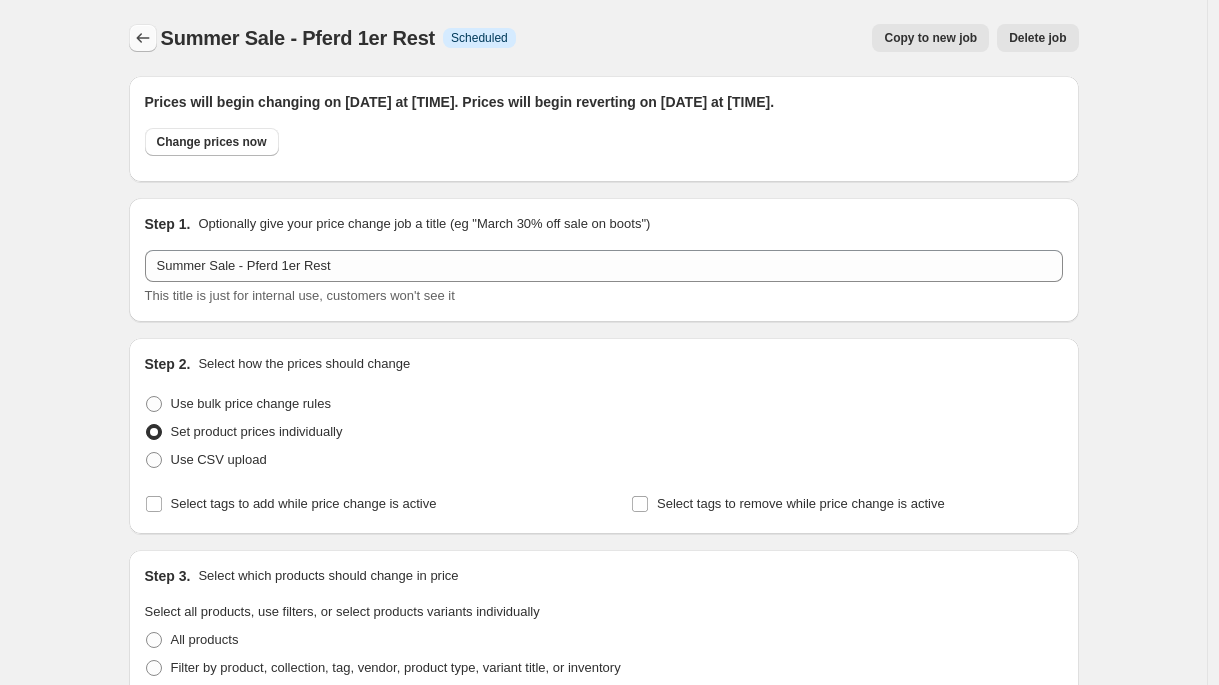 click 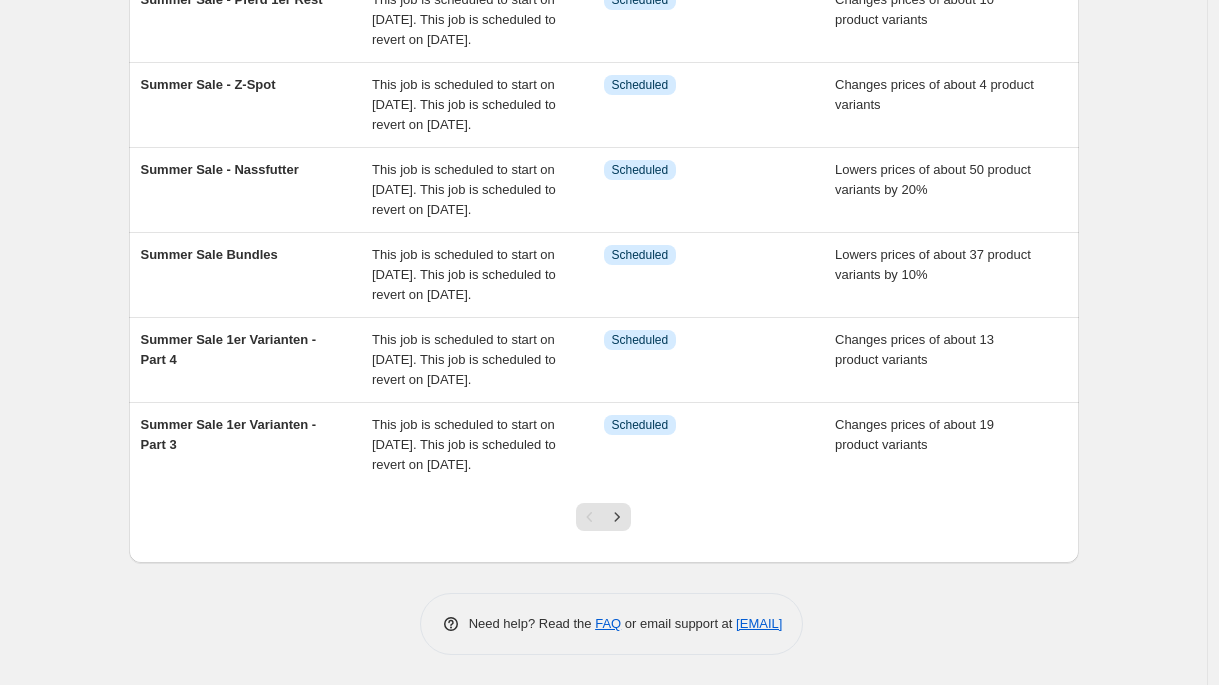 scroll, scrollTop: 584, scrollLeft: 0, axis: vertical 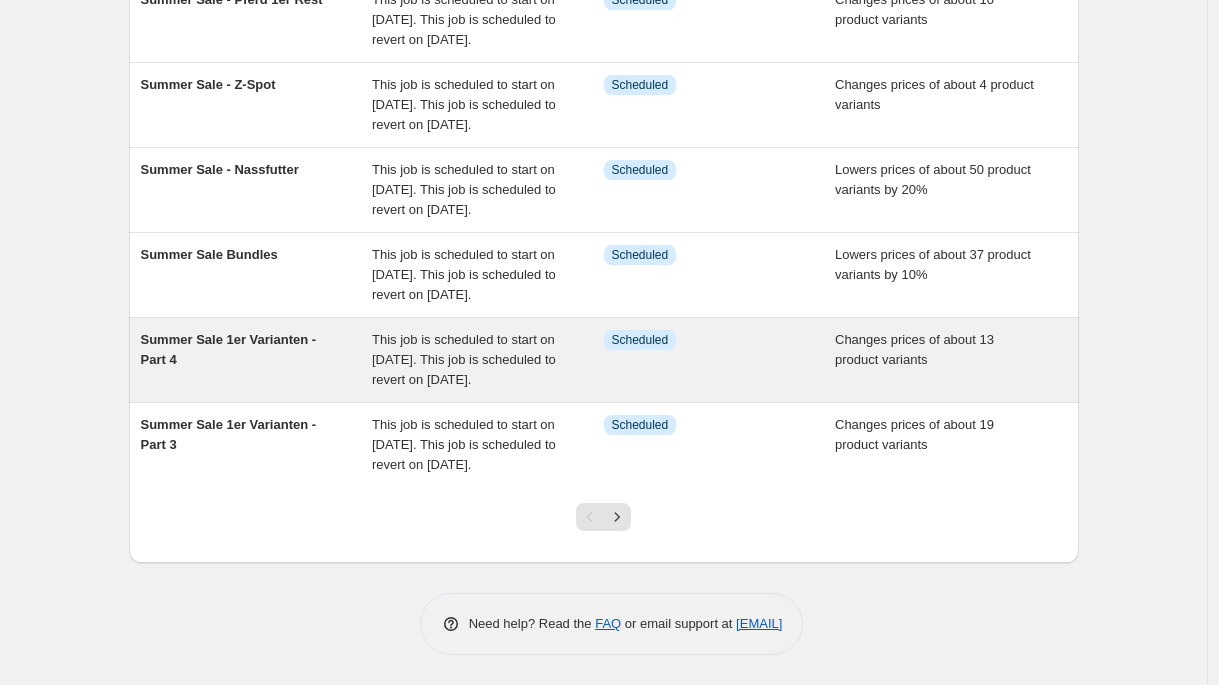 click on "Summer Sale 1er Varianten - Part 4" at bounding box center [257, 360] 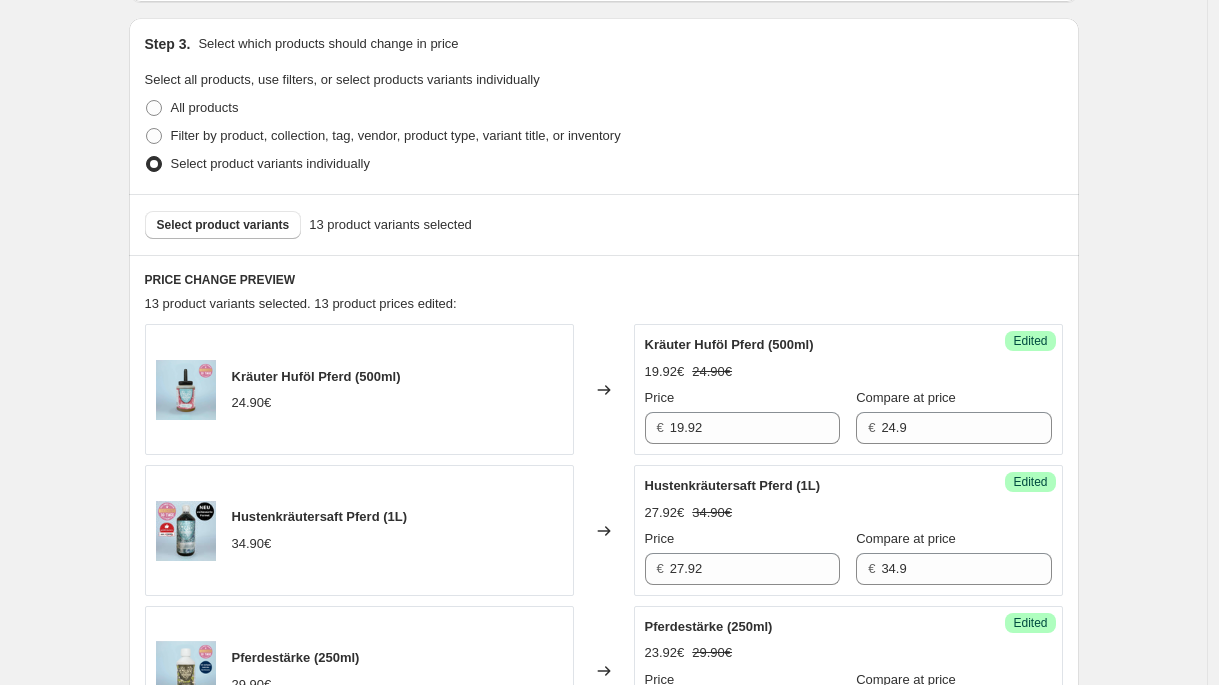 scroll, scrollTop: 544, scrollLeft: 0, axis: vertical 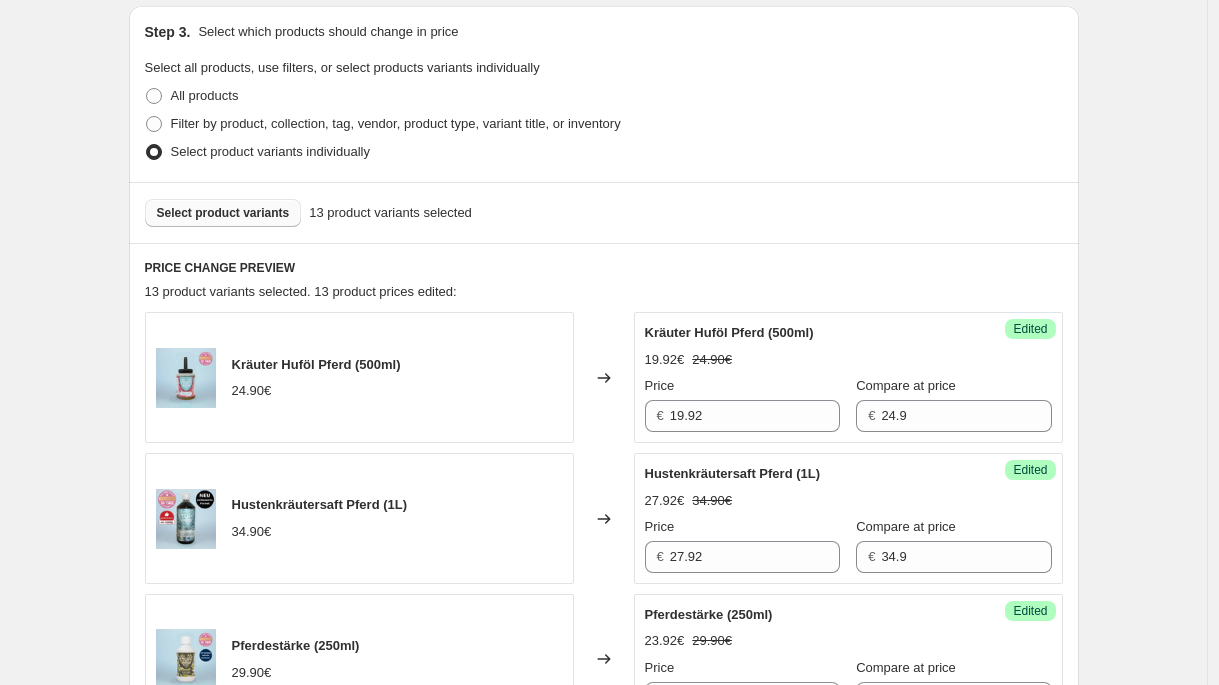 click on "Select product variants" at bounding box center (223, 213) 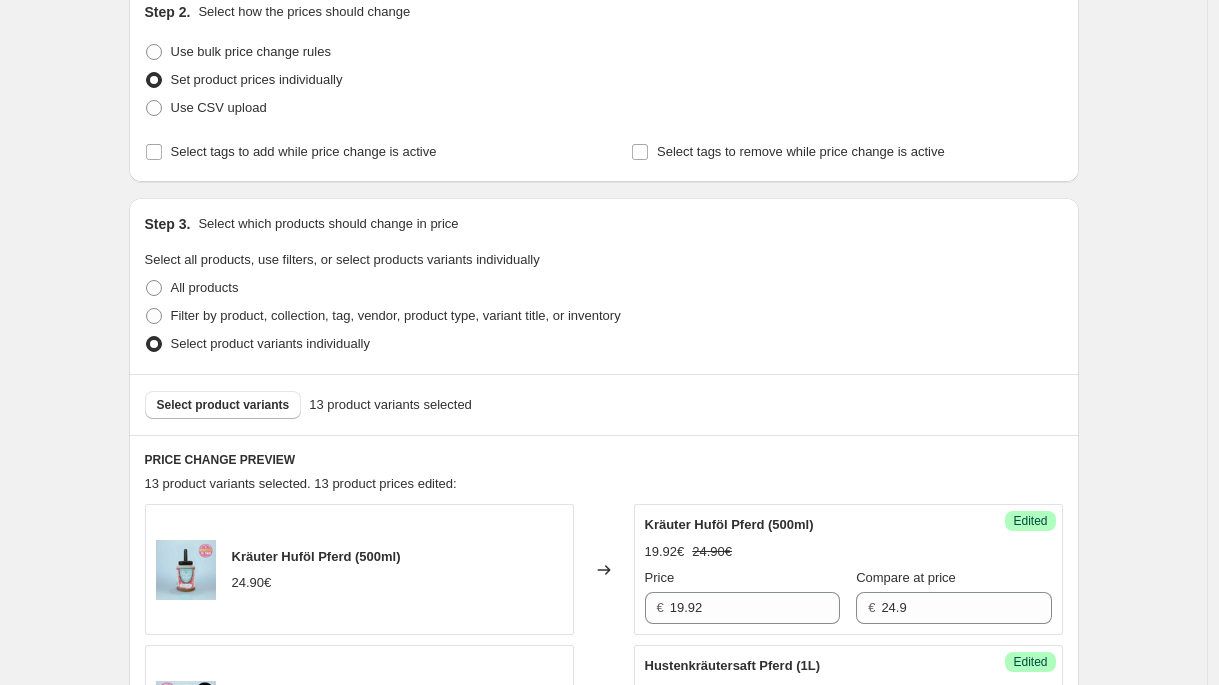 scroll, scrollTop: 0, scrollLeft: 0, axis: both 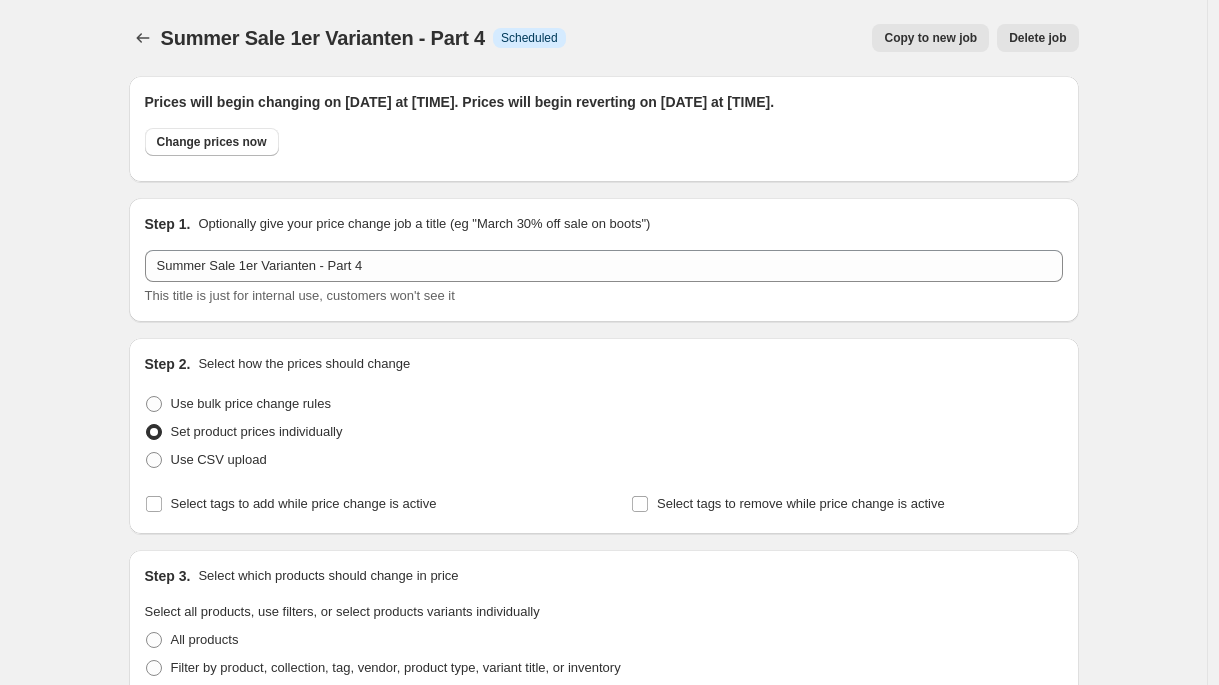 click on "Summer Sale 1er Varianten - Part 4. This page is ready Summer Sale 1er Varianten - Part 4 Info Scheduled Copy to new job Delete job More actions Copy to new job Delete job" at bounding box center [604, 38] 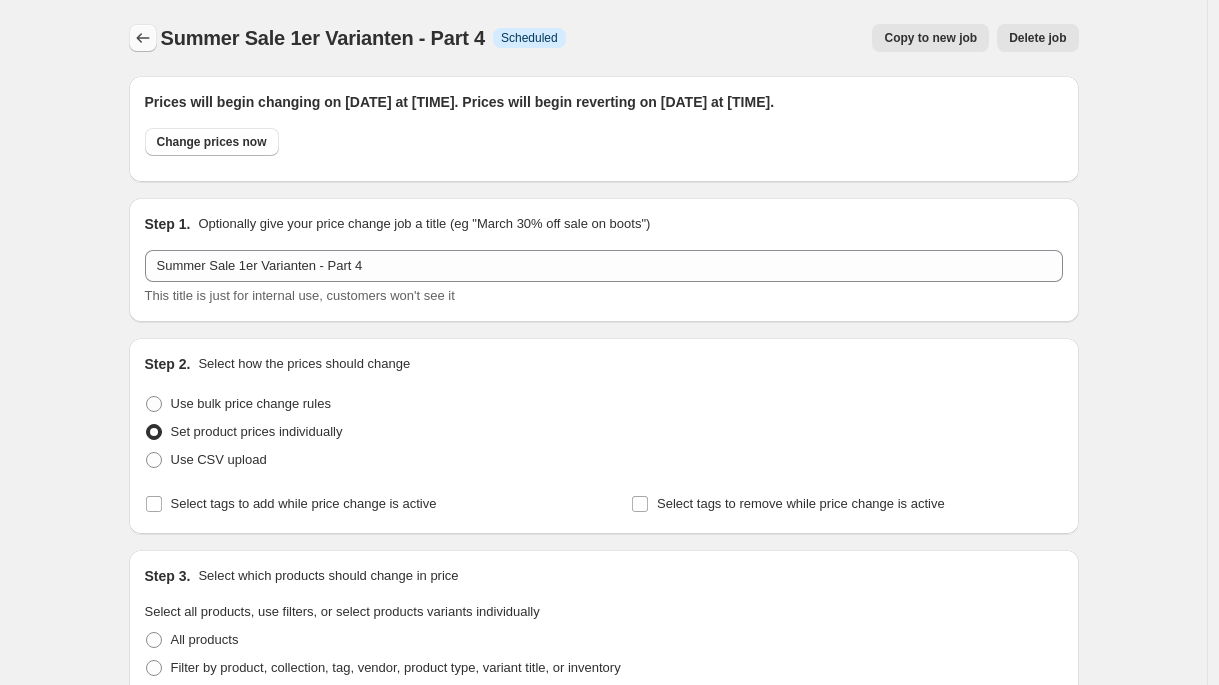 click at bounding box center (143, 38) 